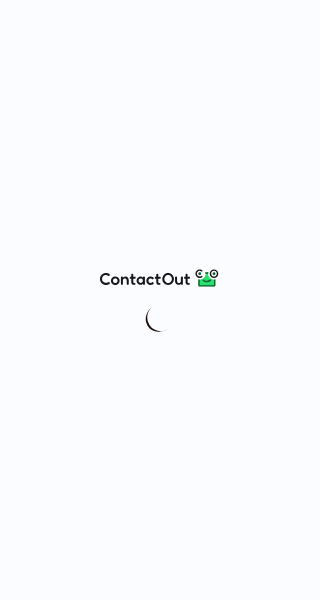 scroll, scrollTop: 0, scrollLeft: 0, axis: both 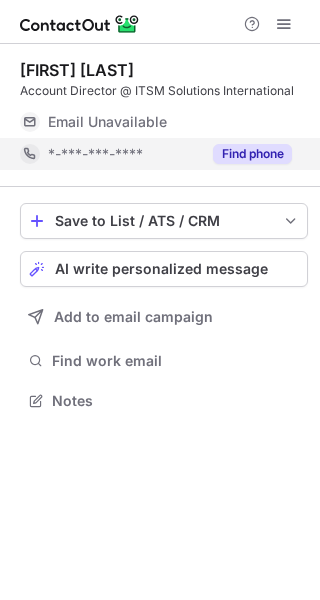 click on "Find phone" at bounding box center (252, 154) 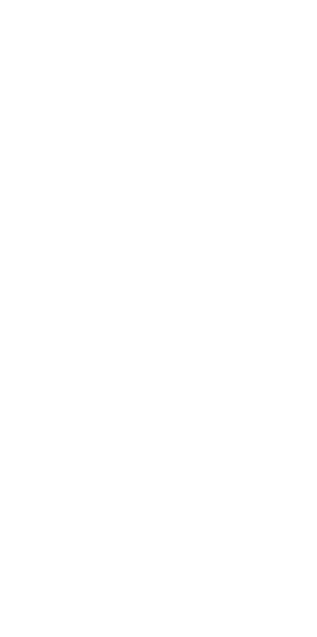 scroll, scrollTop: 0, scrollLeft: 0, axis: both 